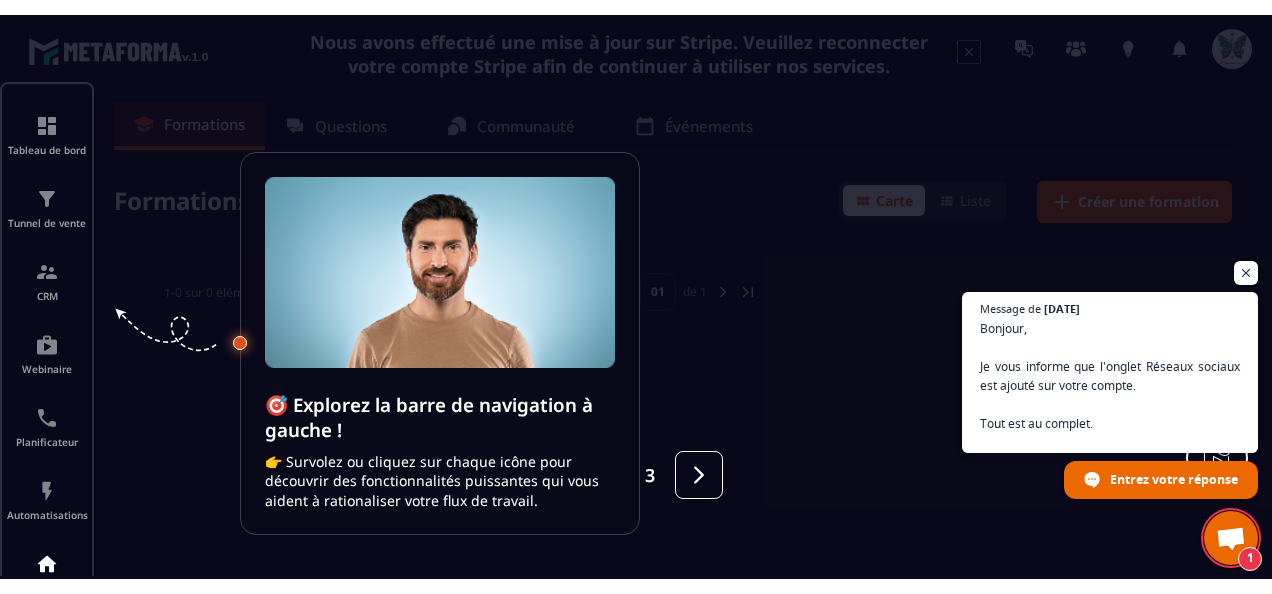 scroll, scrollTop: 0, scrollLeft: 0, axis: both 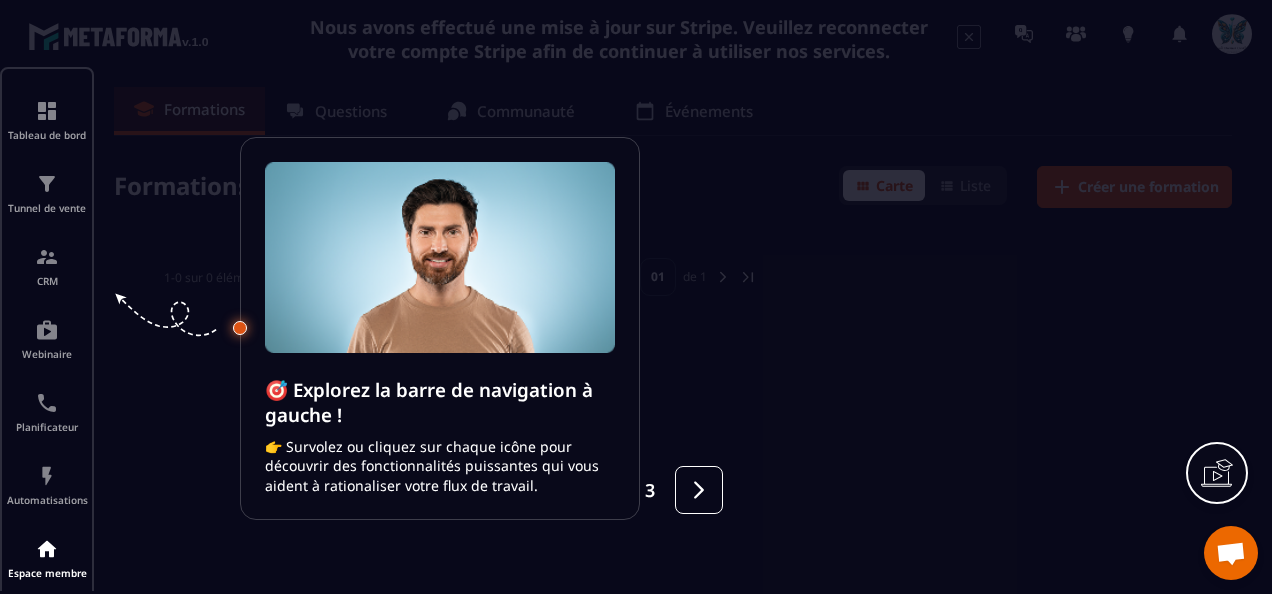 click at bounding box center [636, 297] 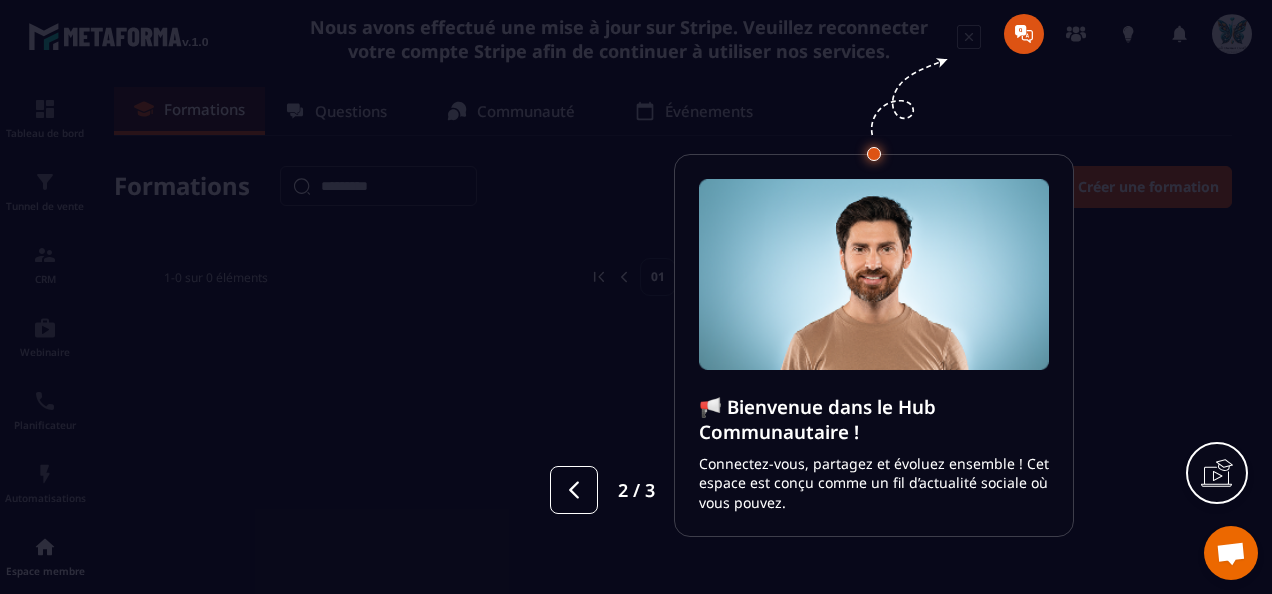 click at bounding box center [636, 297] 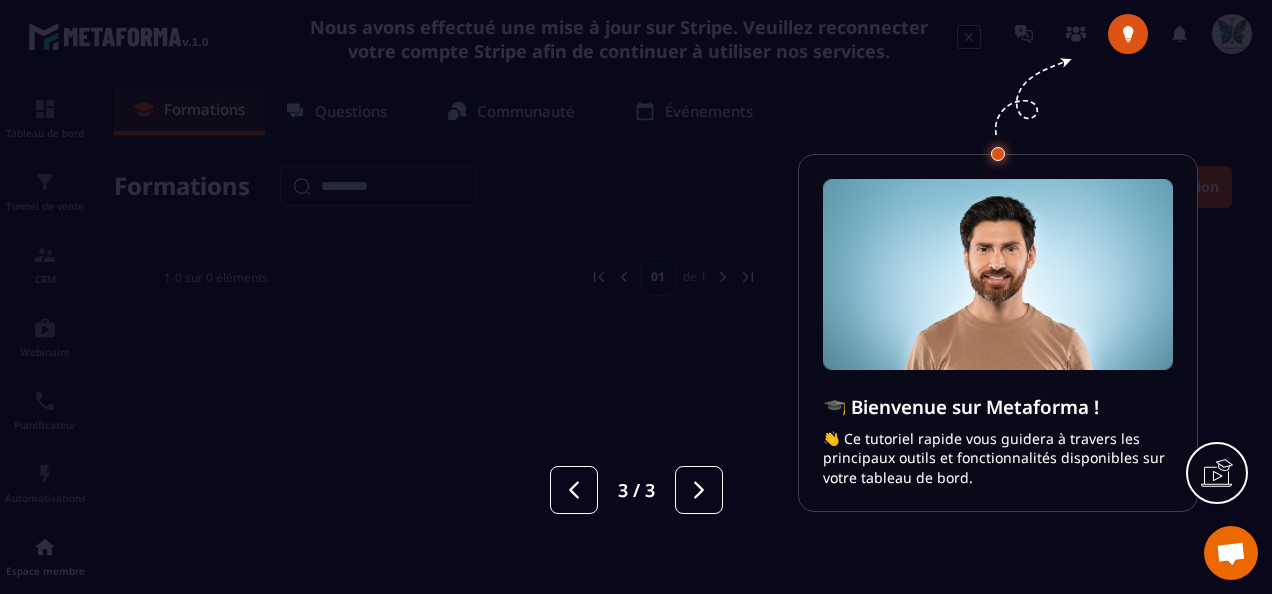 drag, startPoint x: 682, startPoint y: 188, endPoint x: 692, endPoint y: 189, distance: 10.049875 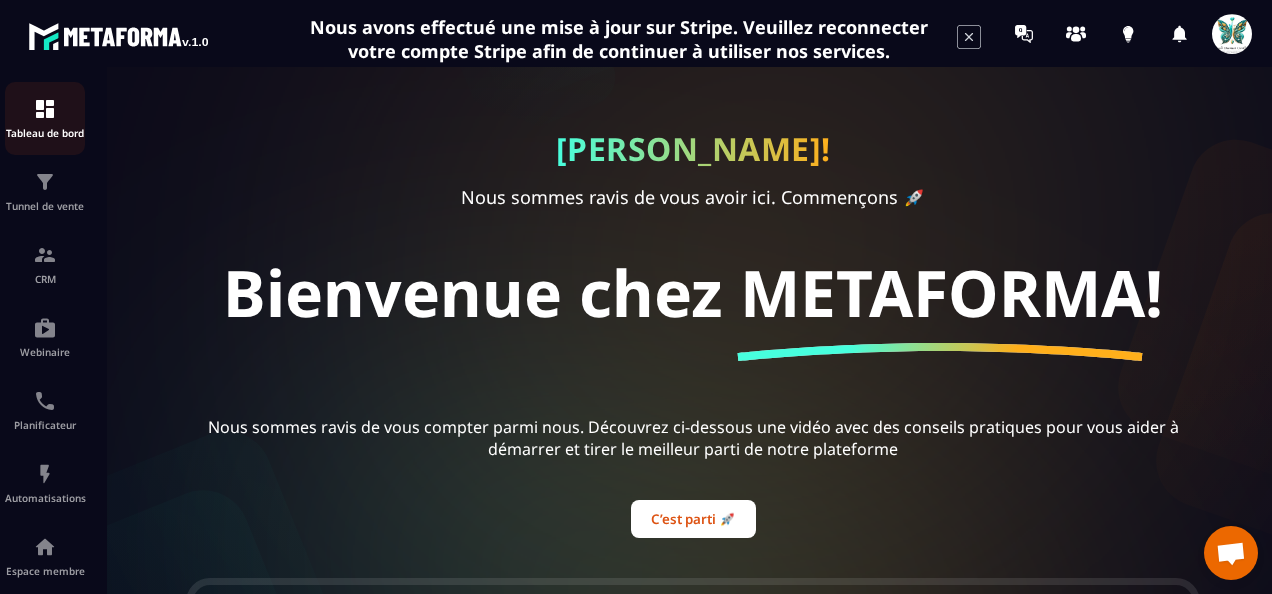 click at bounding box center (45, 109) 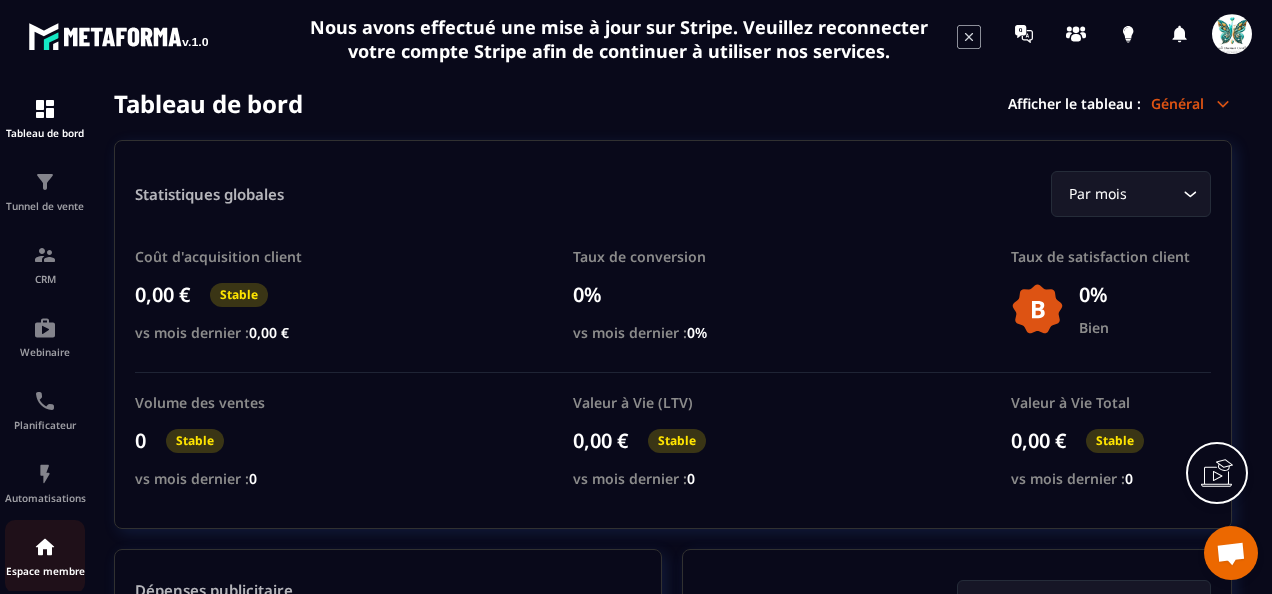 click on "Espace membre" at bounding box center (45, 556) 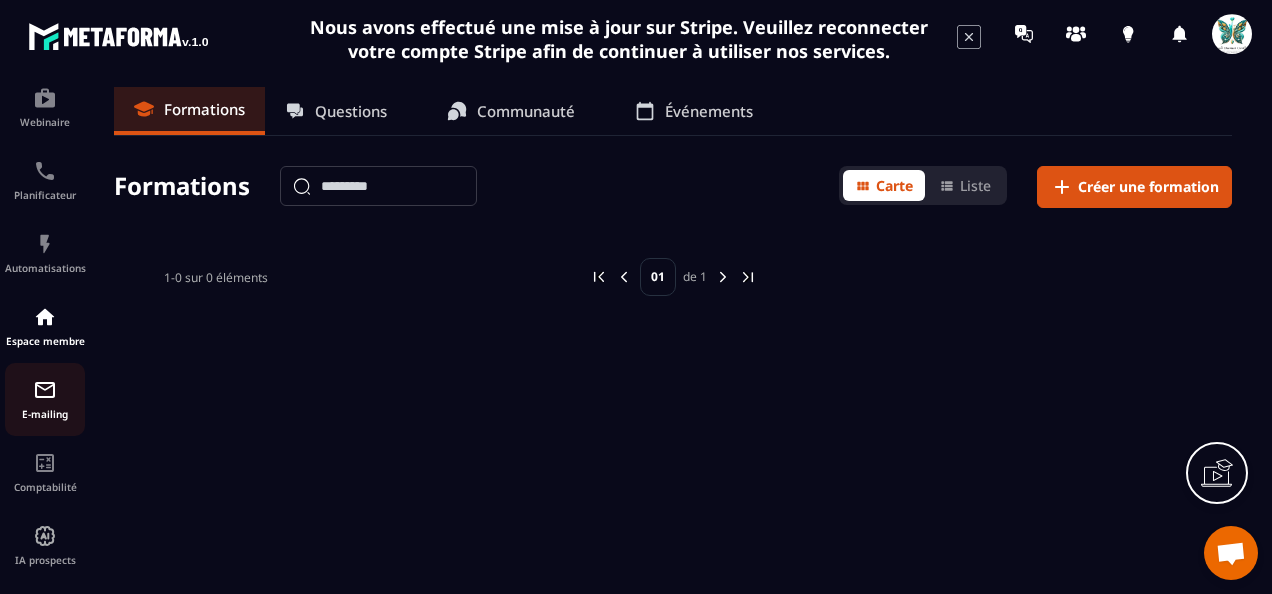 scroll, scrollTop: 244, scrollLeft: 0, axis: vertical 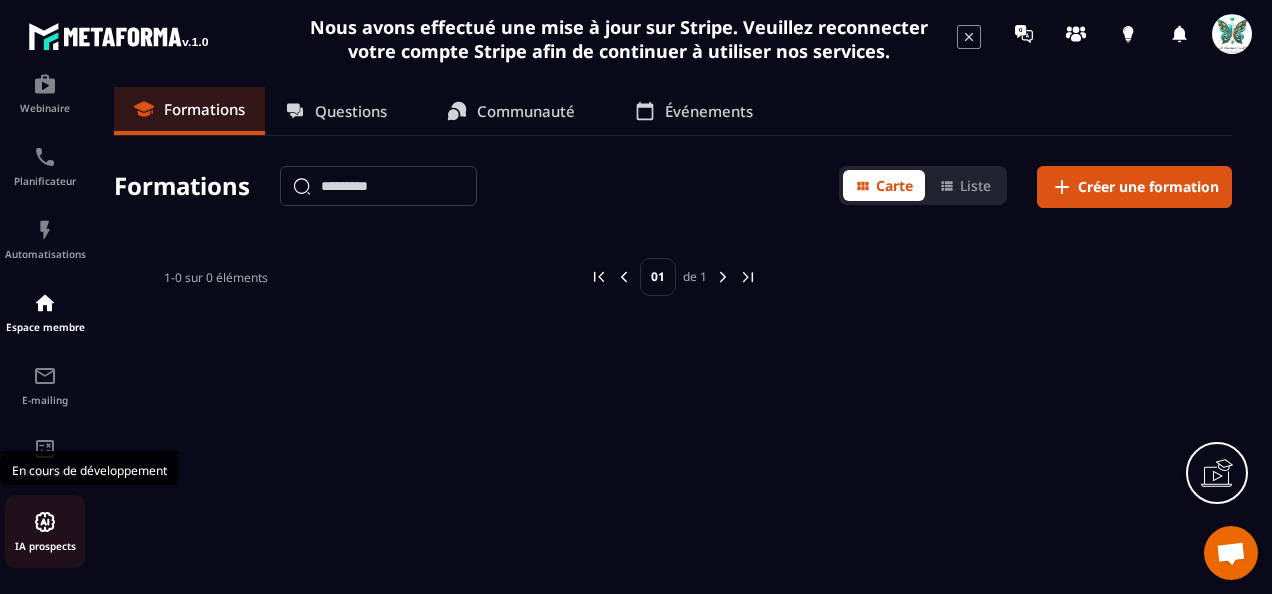 click on "IA prospects" at bounding box center (45, 546) 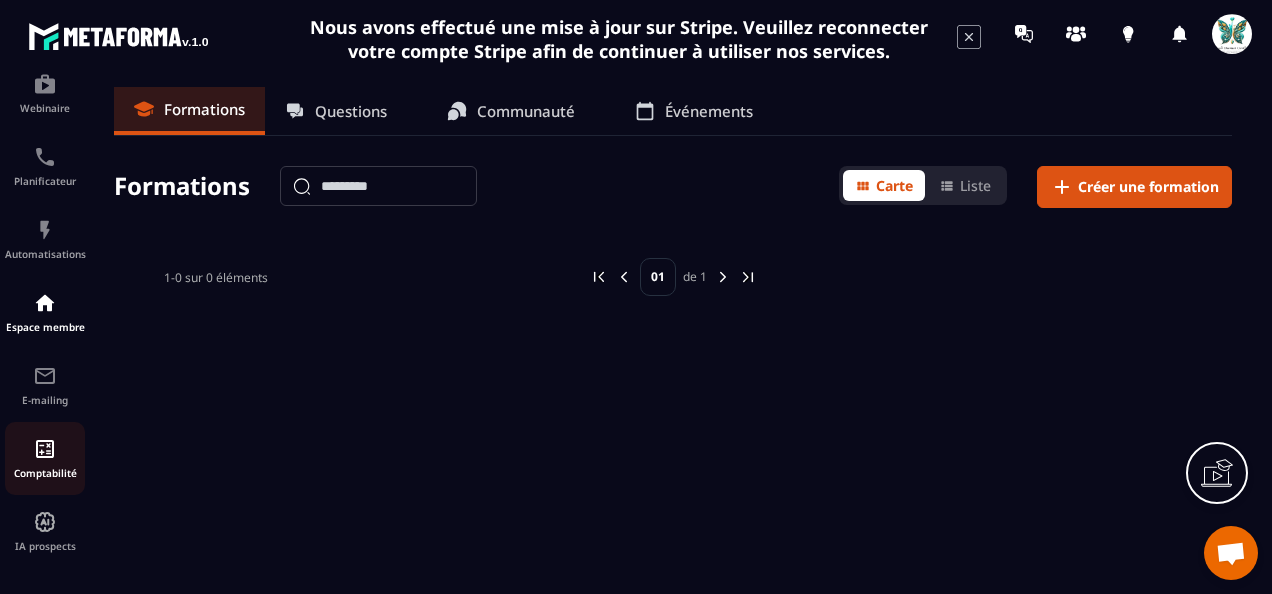 click at bounding box center (45, 449) 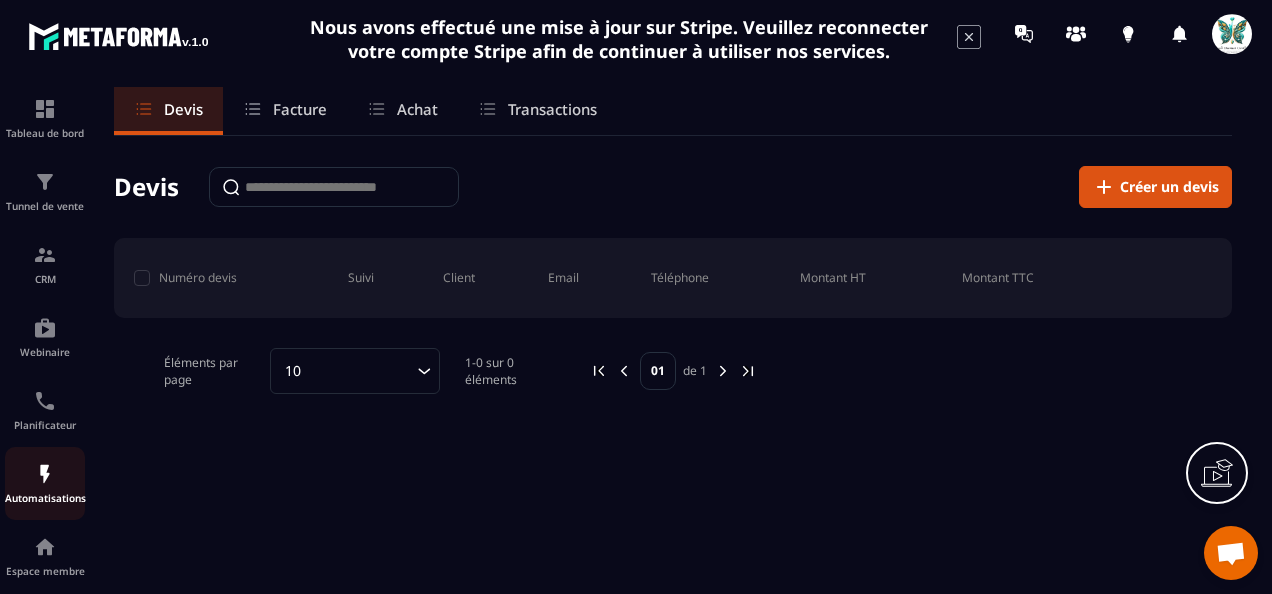 scroll, scrollTop: 244, scrollLeft: 0, axis: vertical 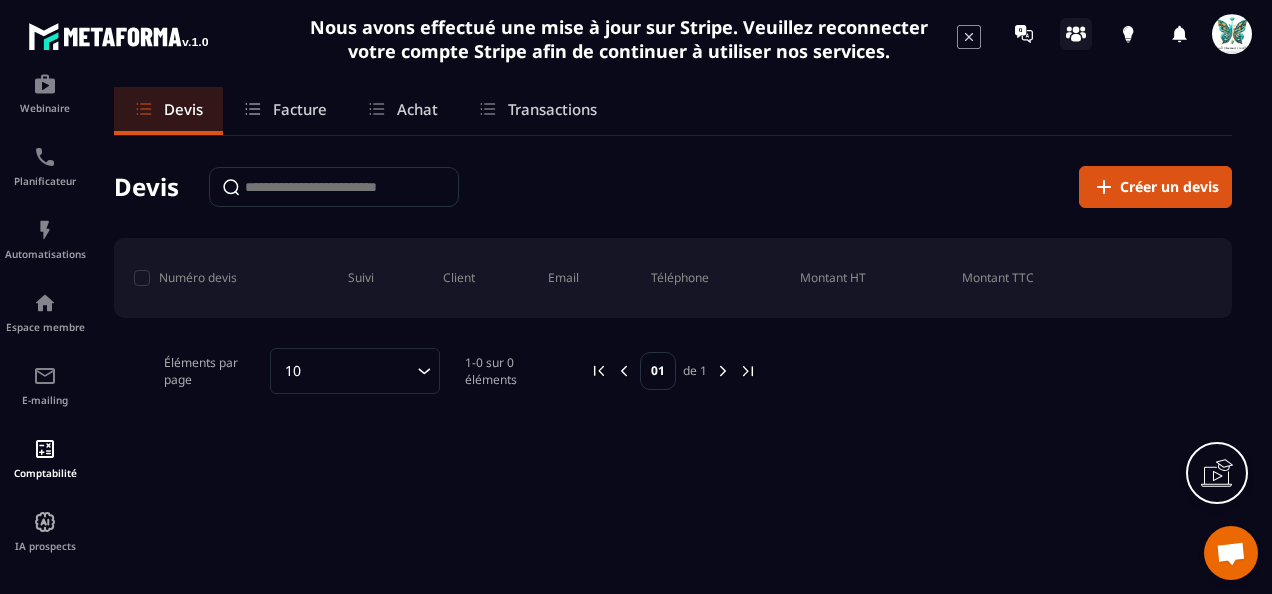 click 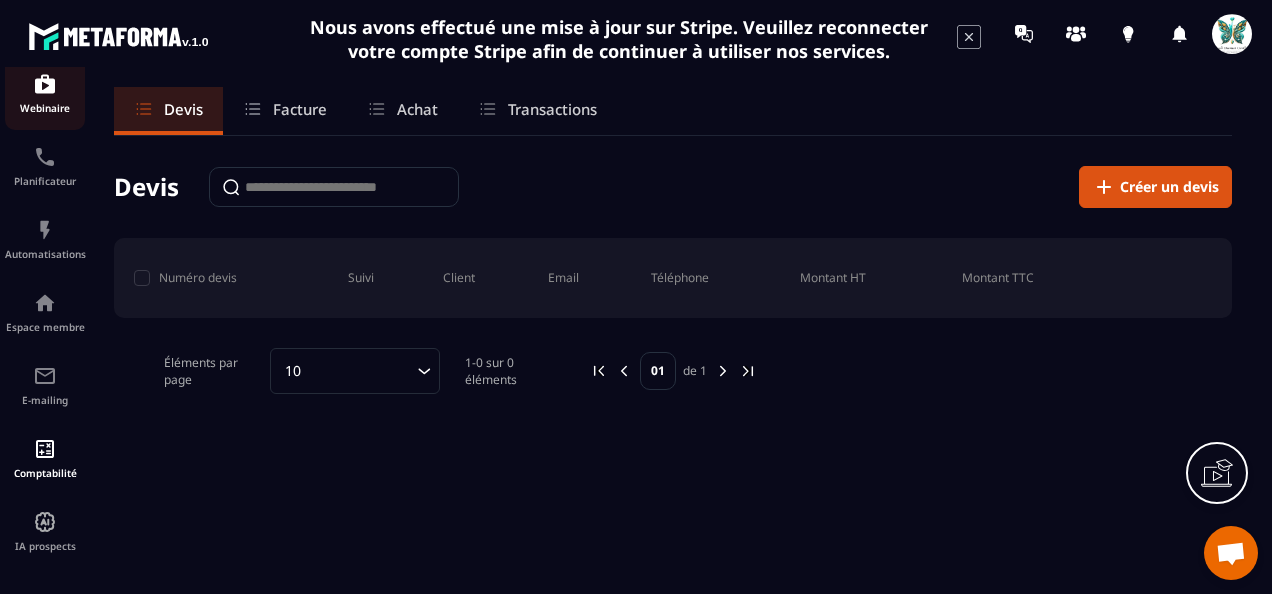 click on "Webinaire" 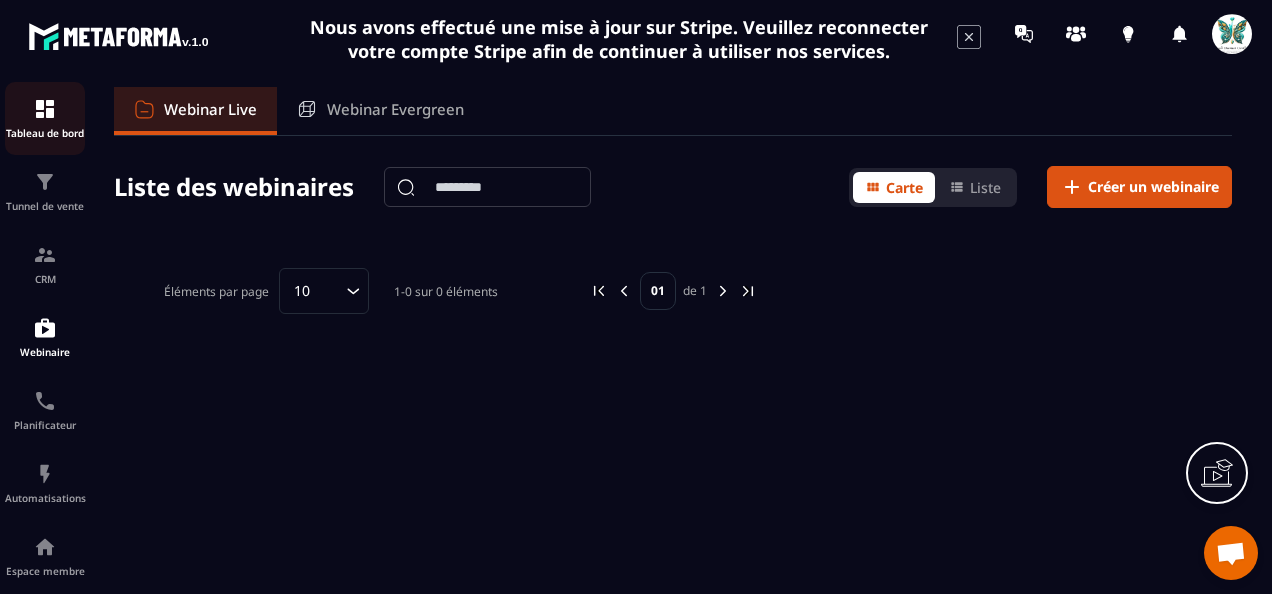 click on "Tableau de bord" at bounding box center (45, 133) 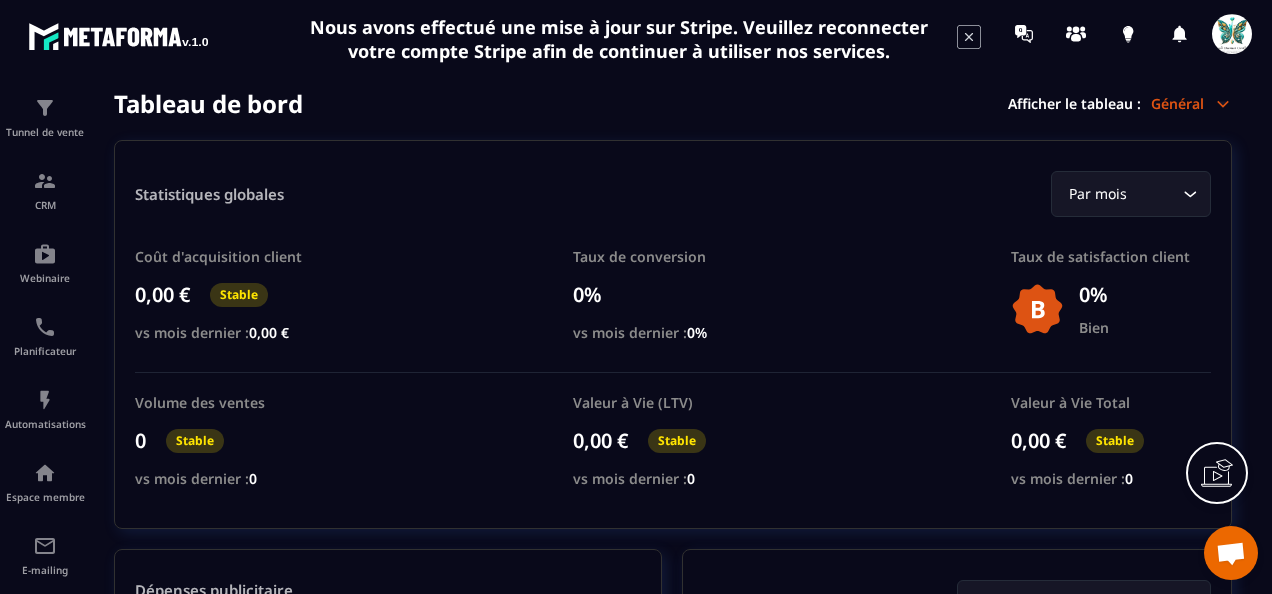 scroll, scrollTop: 244, scrollLeft: 0, axis: vertical 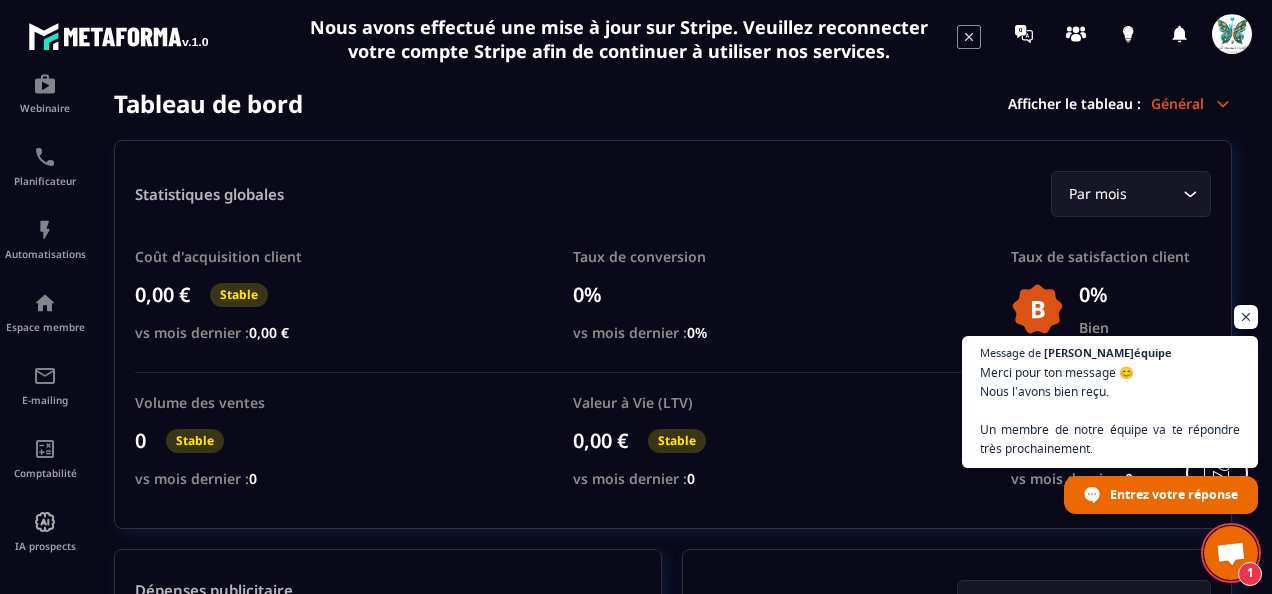 click at bounding box center [1232, 34] 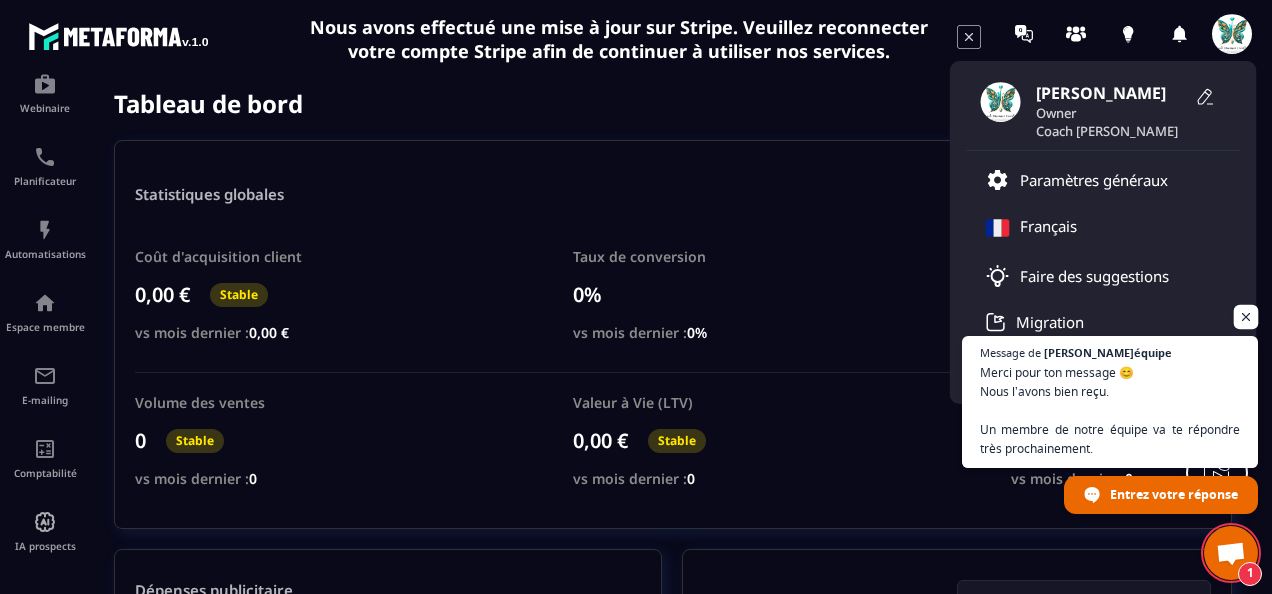 click at bounding box center [1246, 317] 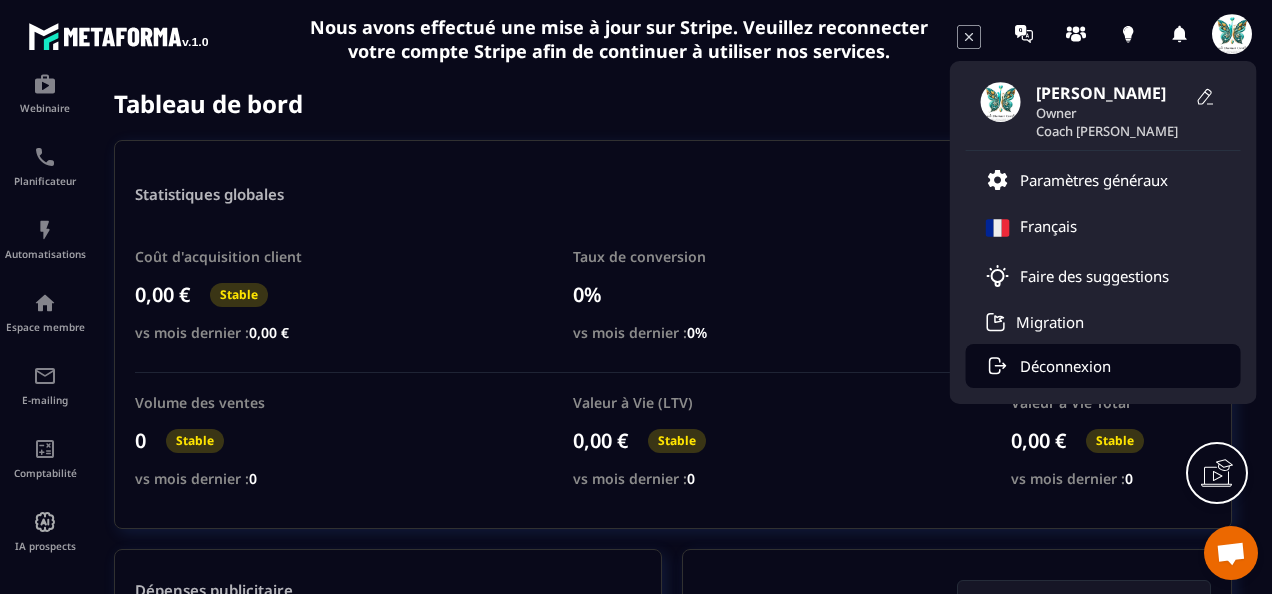 click on "Déconnexion" at bounding box center (1065, 366) 